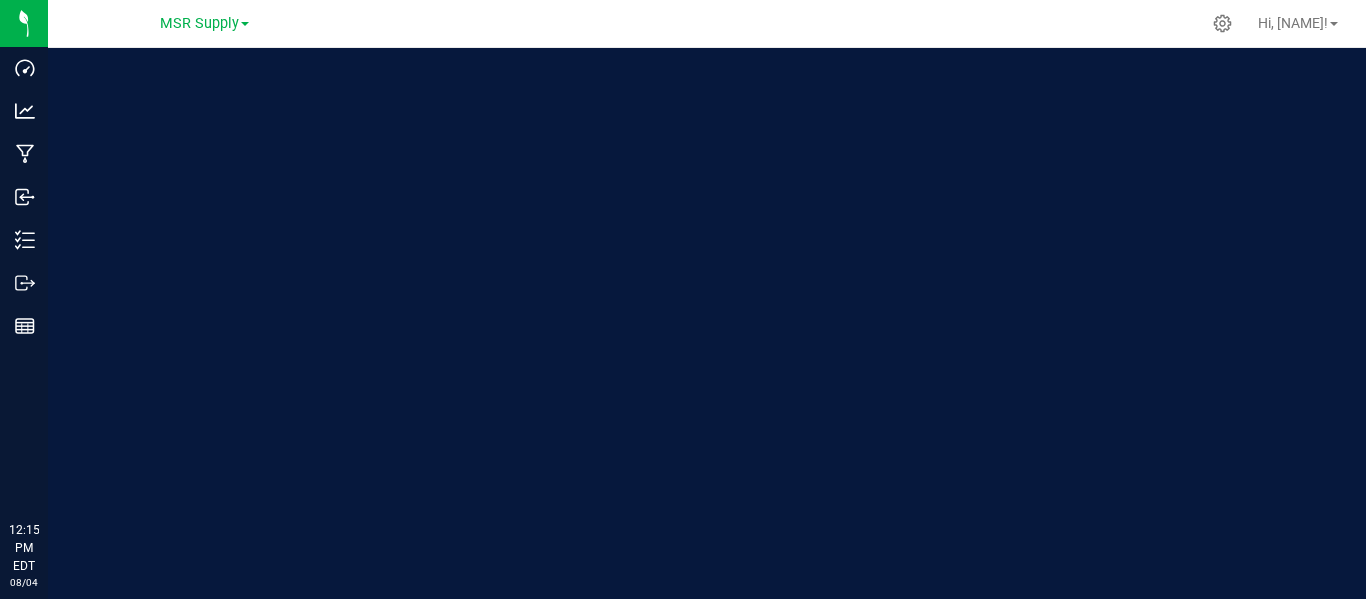scroll, scrollTop: 0, scrollLeft: 0, axis: both 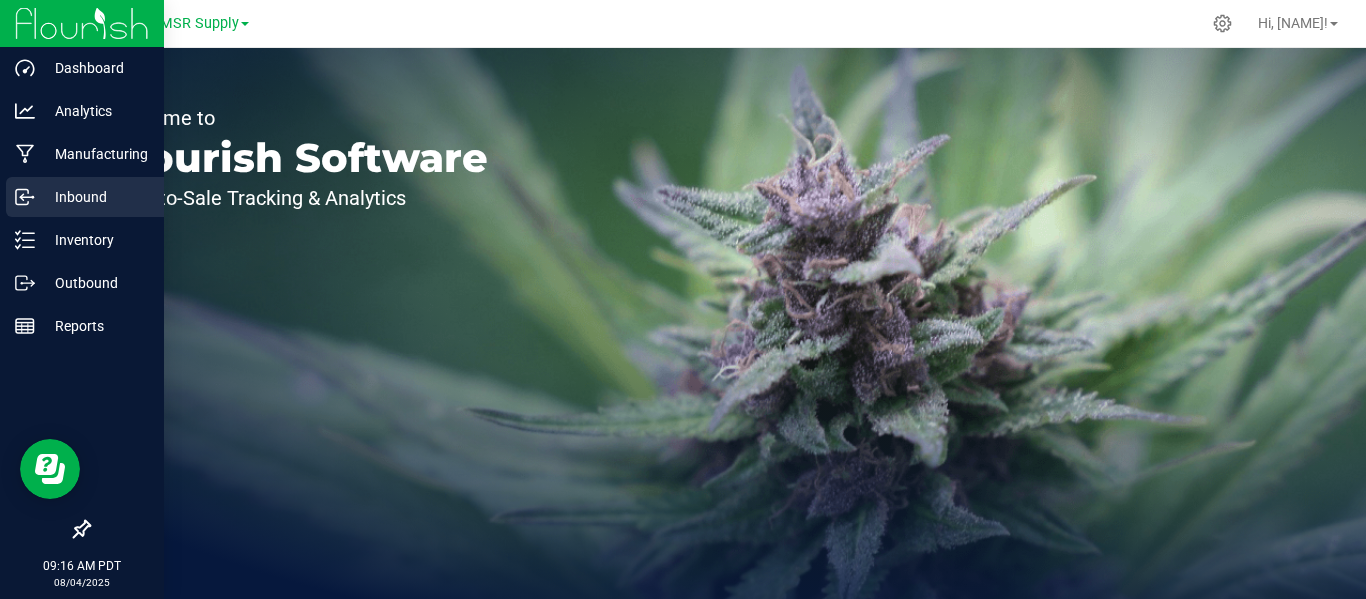 click on "Inbound" at bounding box center (95, 197) 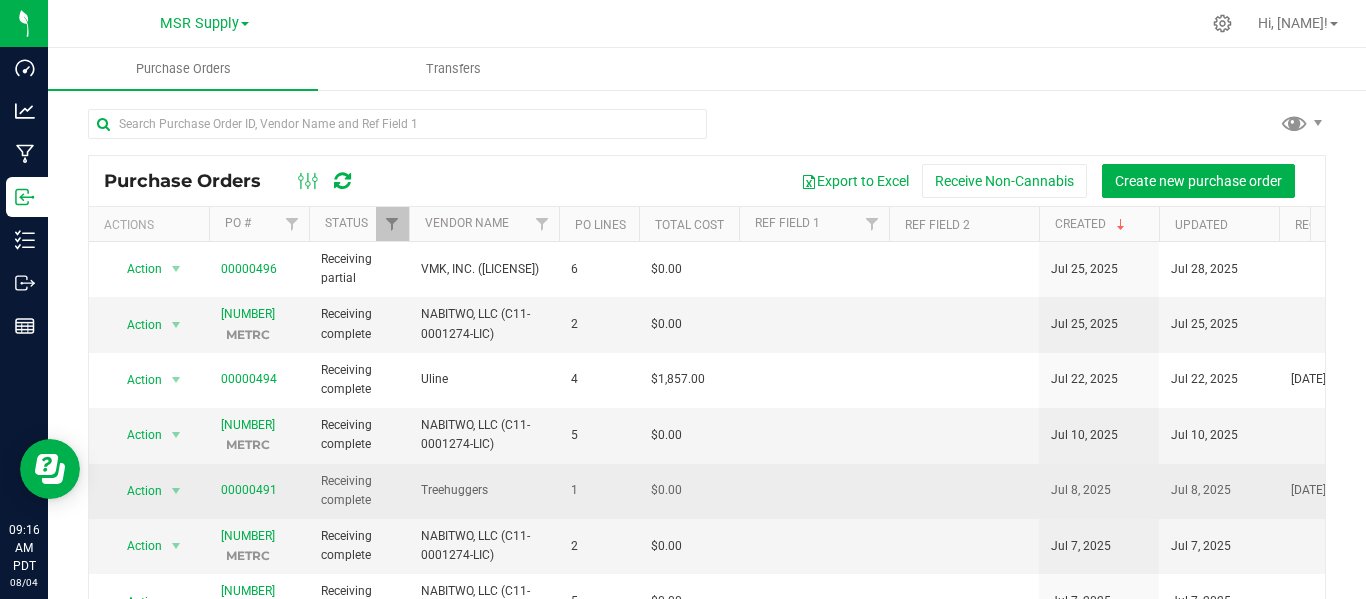 scroll, scrollTop: 89, scrollLeft: 0, axis: vertical 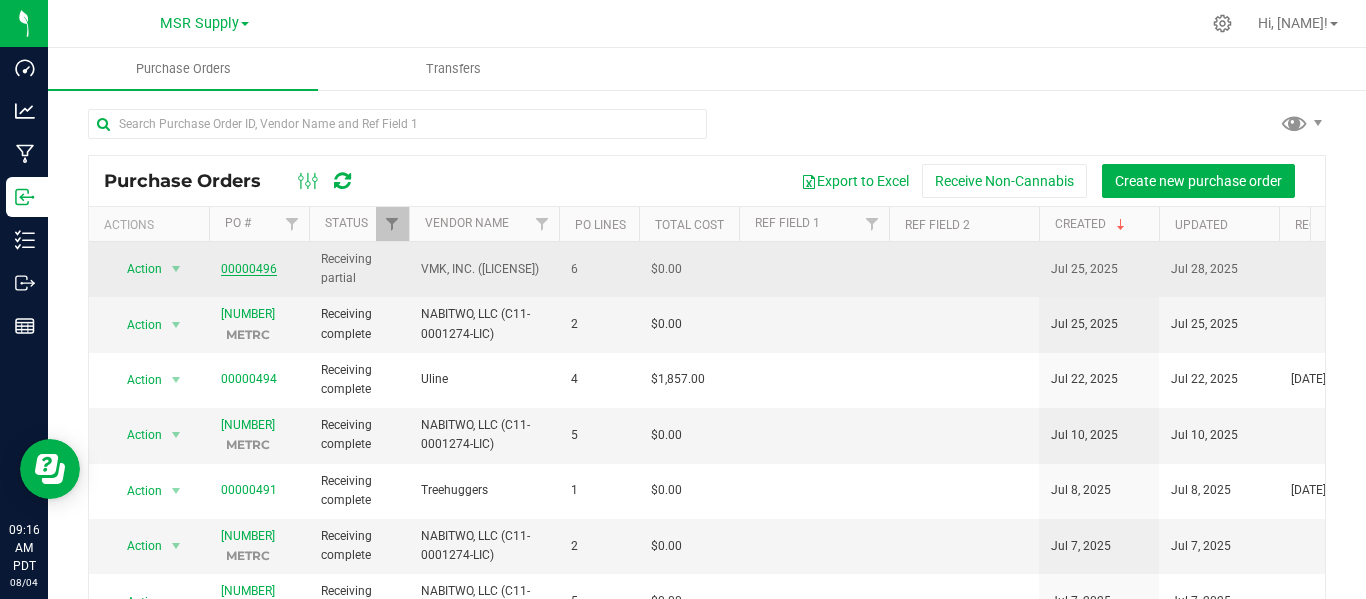 click on "00000496" at bounding box center (249, 269) 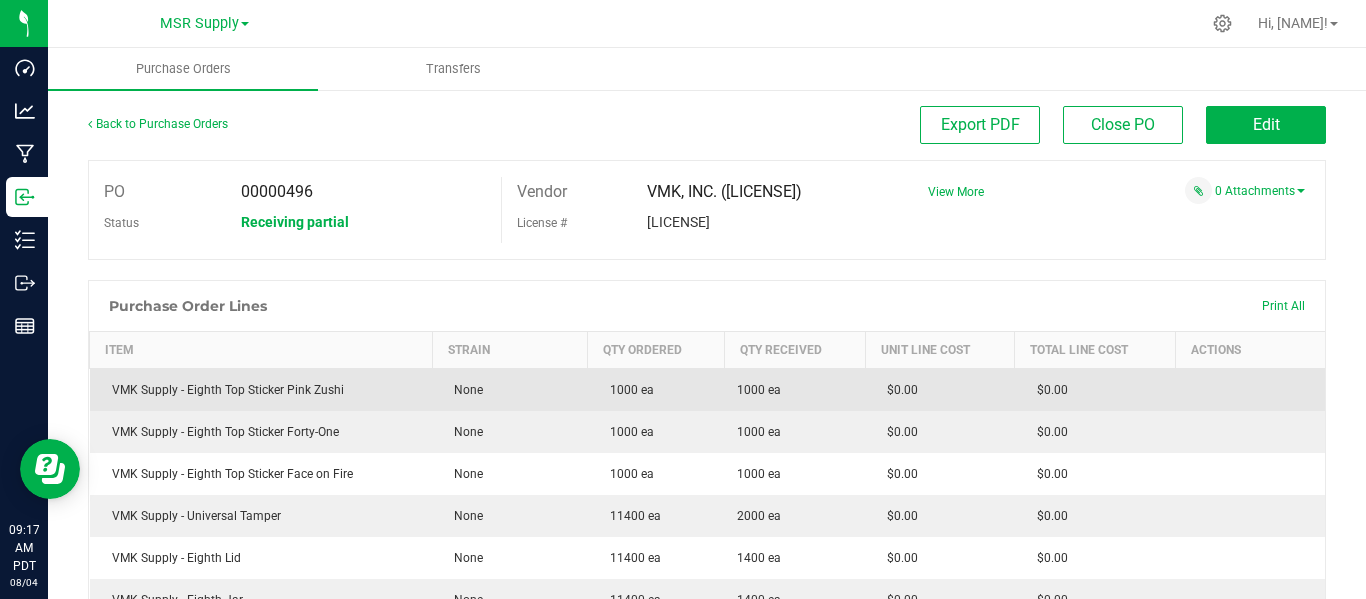 scroll, scrollTop: 0, scrollLeft: 0, axis: both 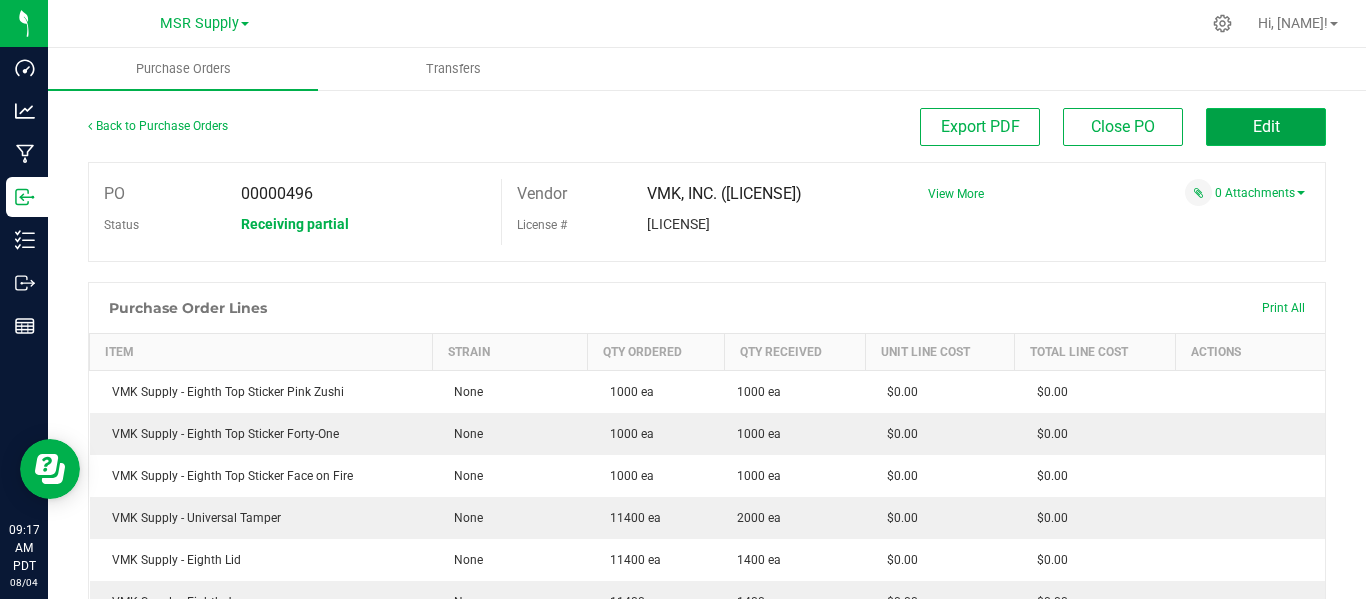 click on "Edit" at bounding box center [1266, 126] 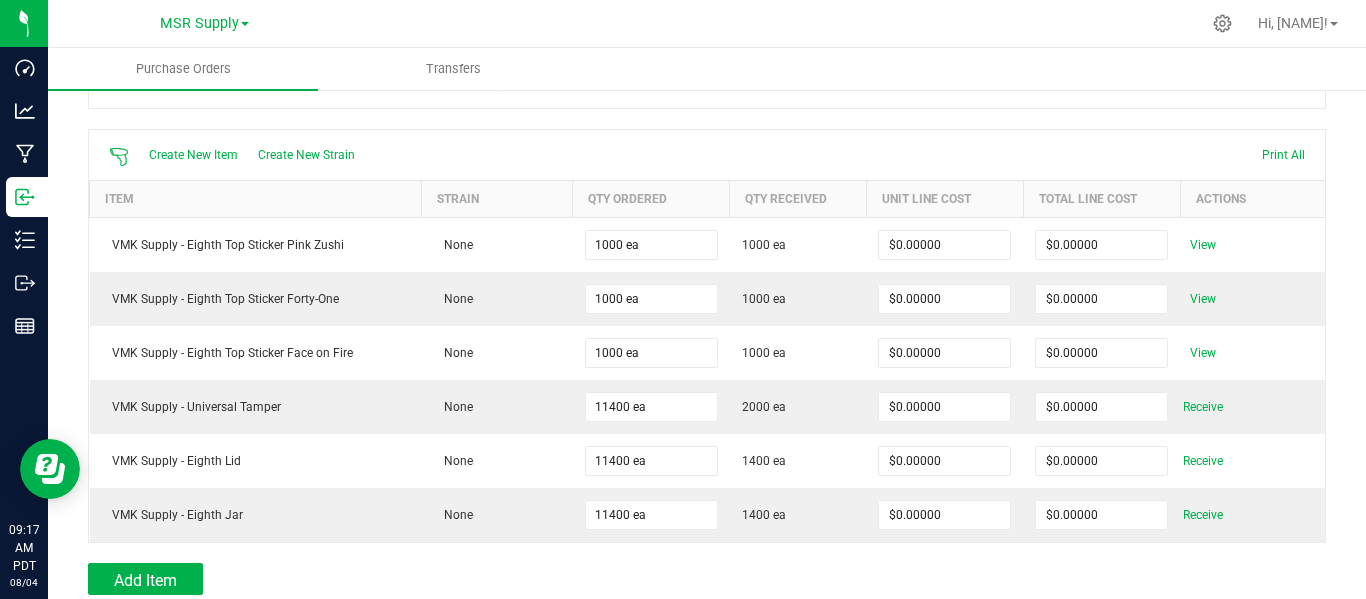 scroll, scrollTop: 200, scrollLeft: 0, axis: vertical 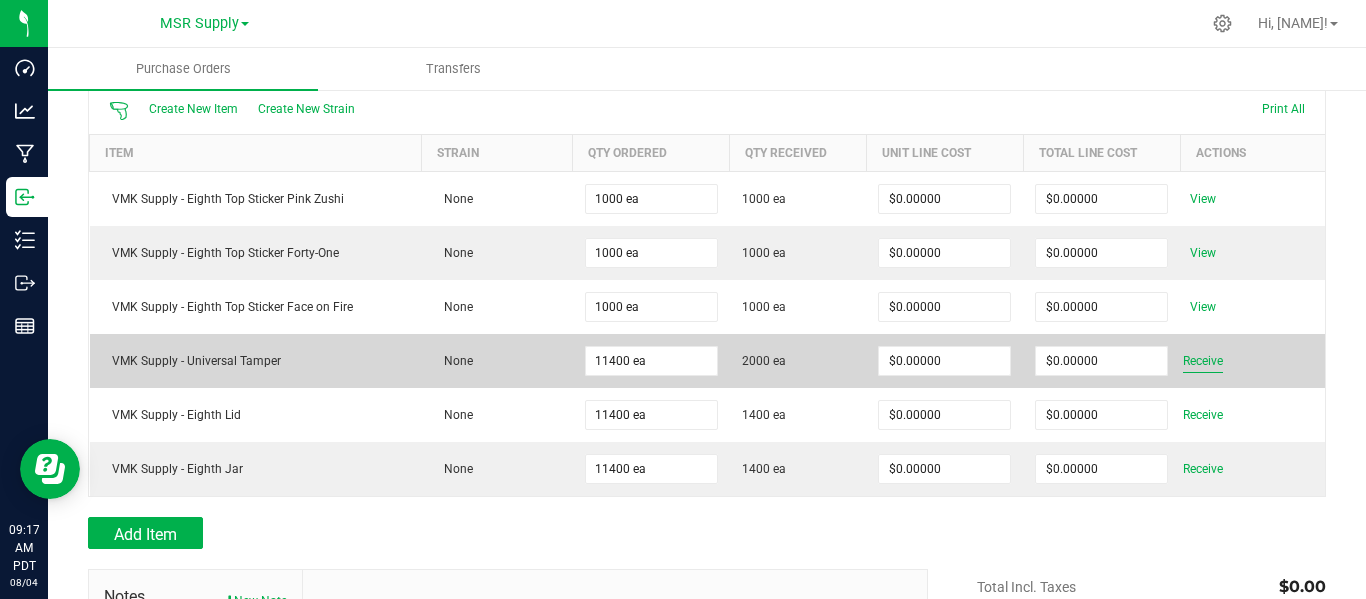 click on "Receive" at bounding box center [1203, 361] 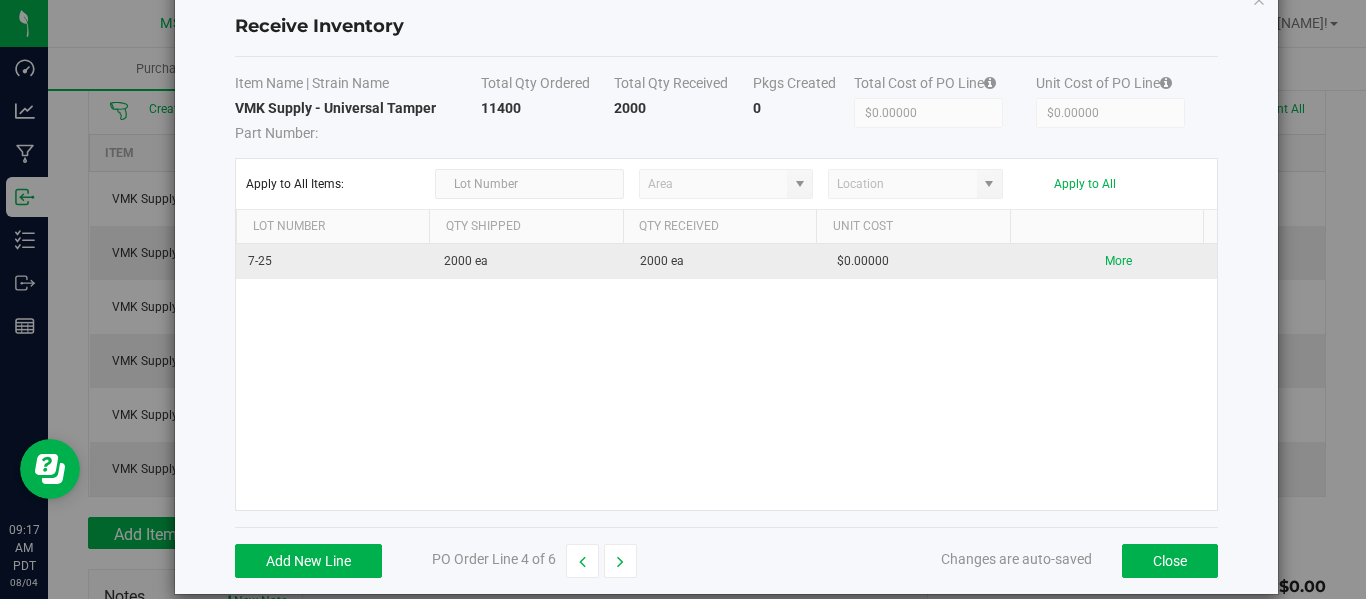 scroll, scrollTop: 75, scrollLeft: 0, axis: vertical 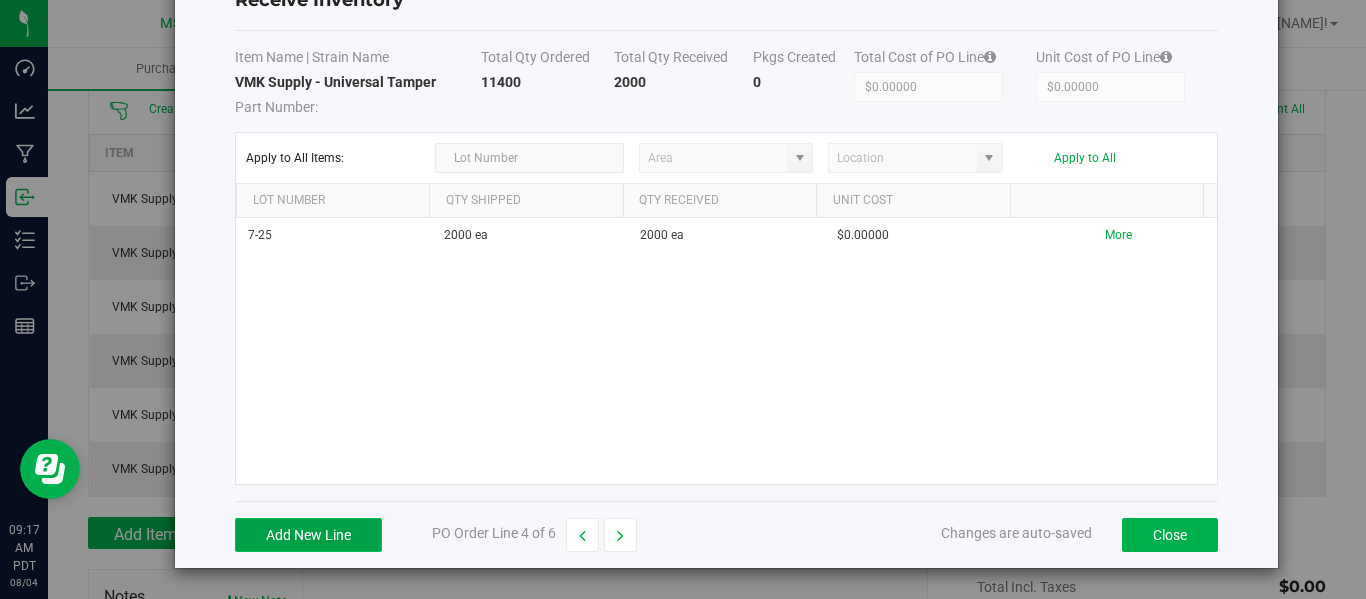 click on "Add New Line" at bounding box center (308, 535) 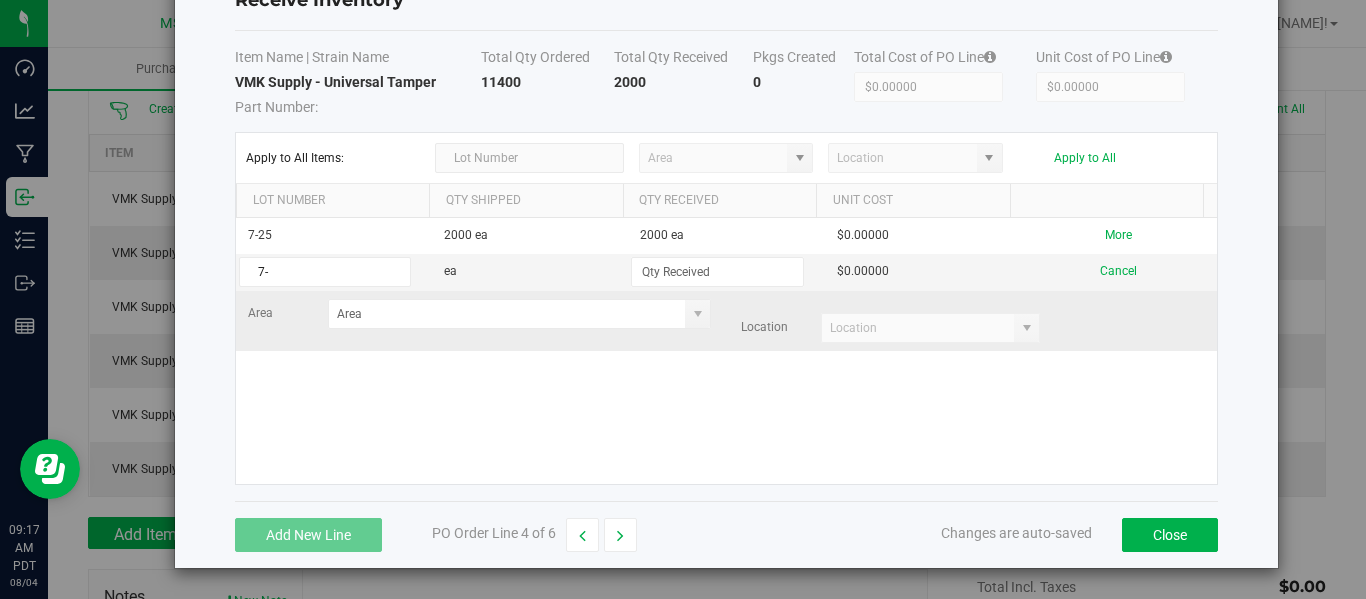 type on "7" 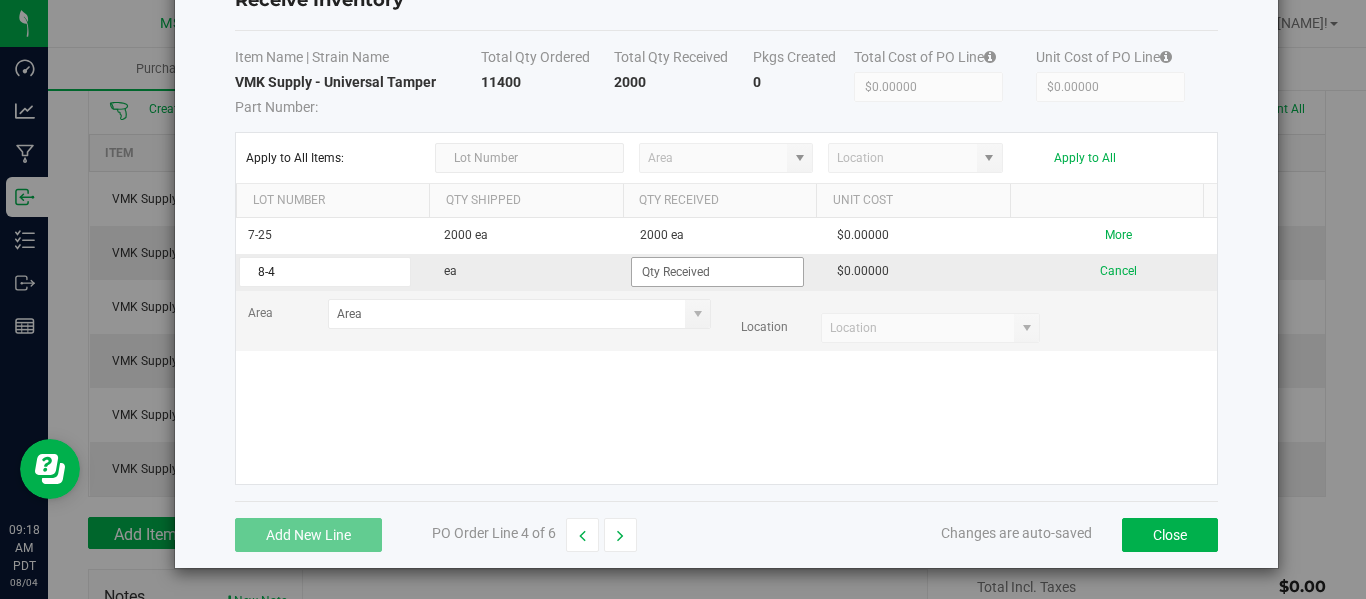 type on "8-4" 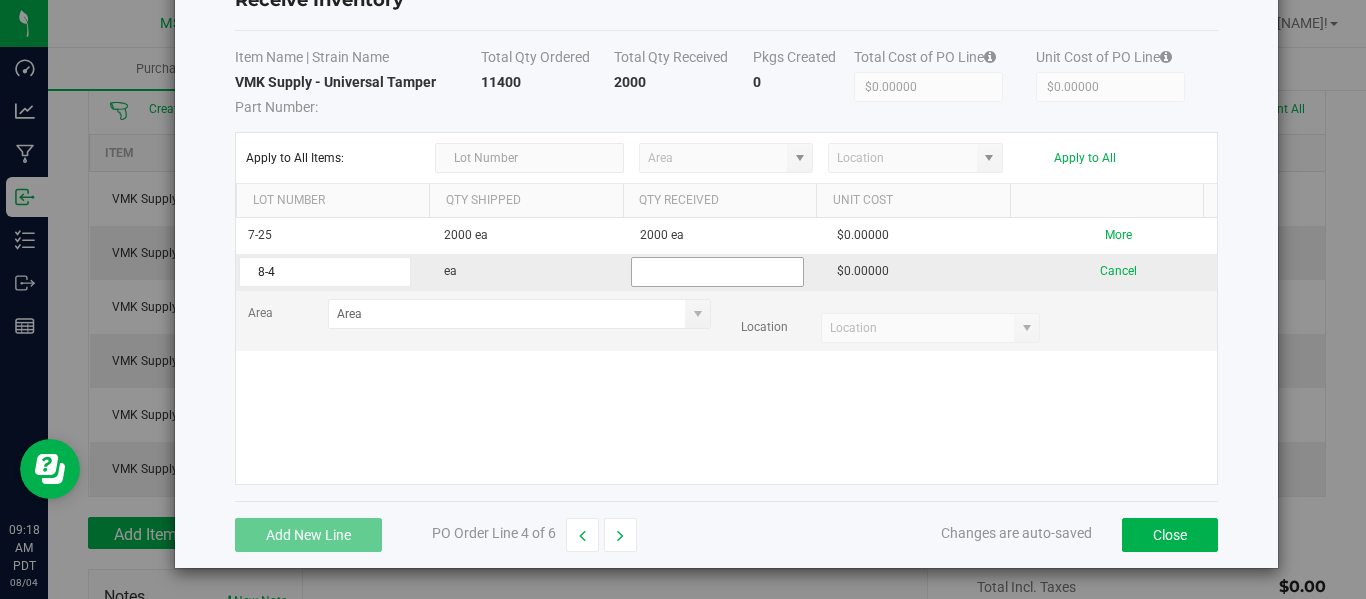 click at bounding box center [717, 272] 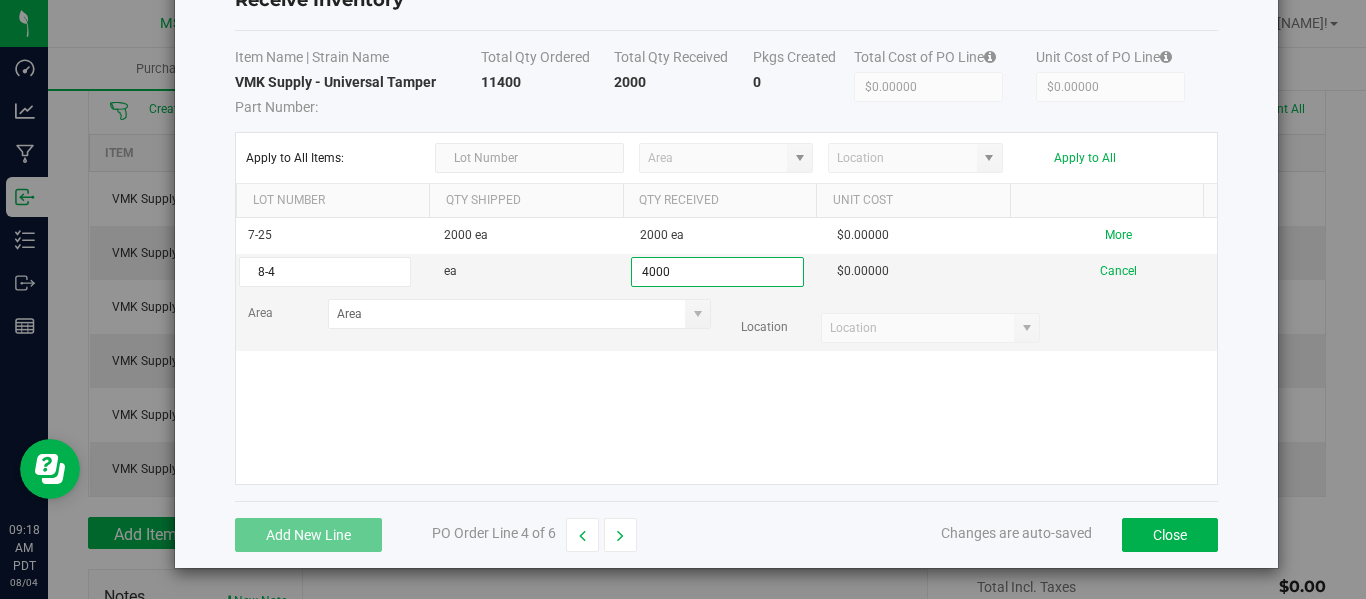 type on "4000 ea" 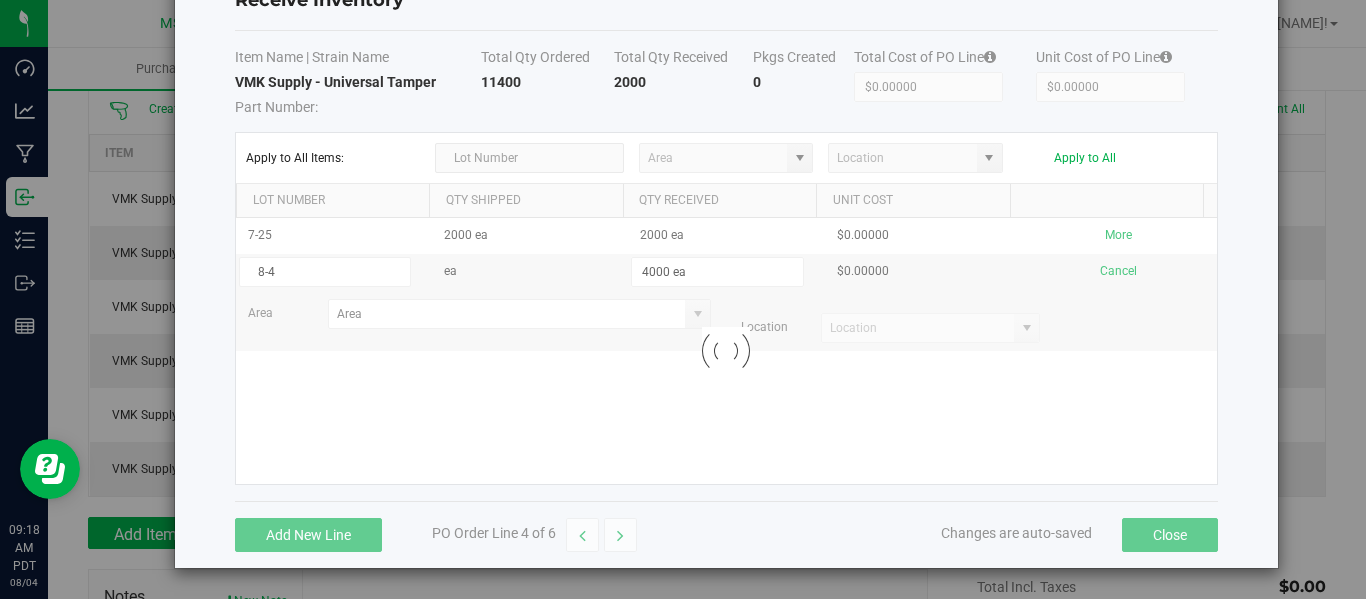 click on "7-25 2000 ea 2000 ea $0.00000 More 8-4 ea 4000 ea $0.00000 Cancel Area Location Loading" at bounding box center (726, 351) 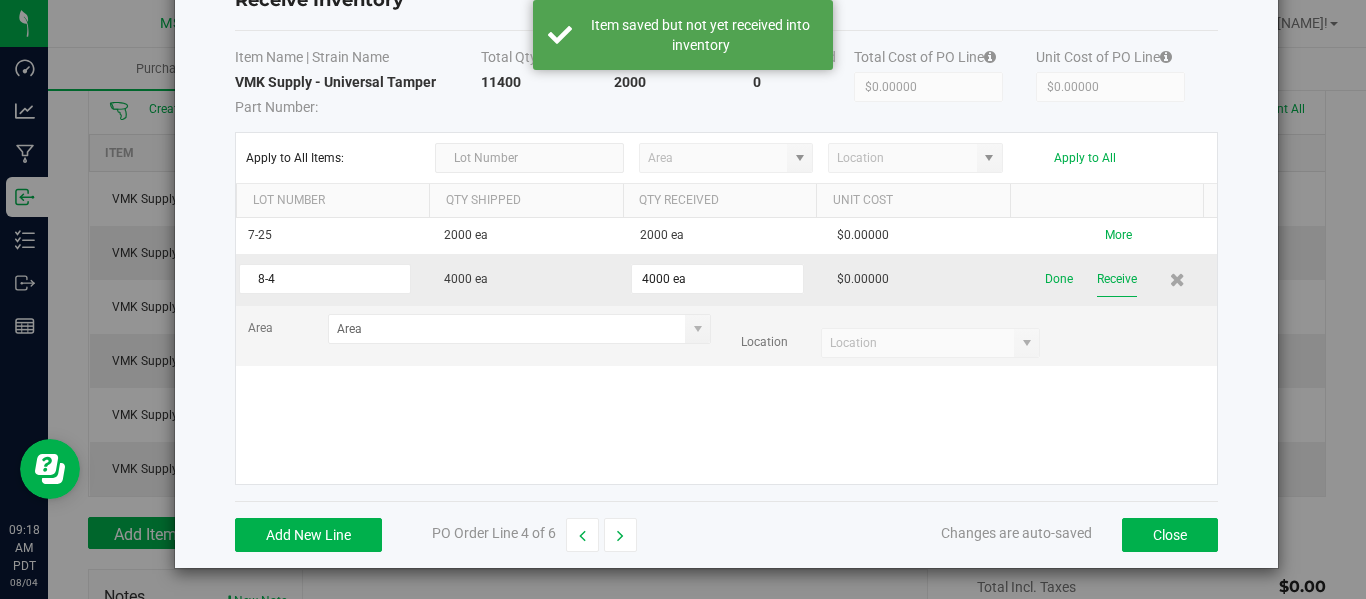 click on "Receive" at bounding box center (1117, 279) 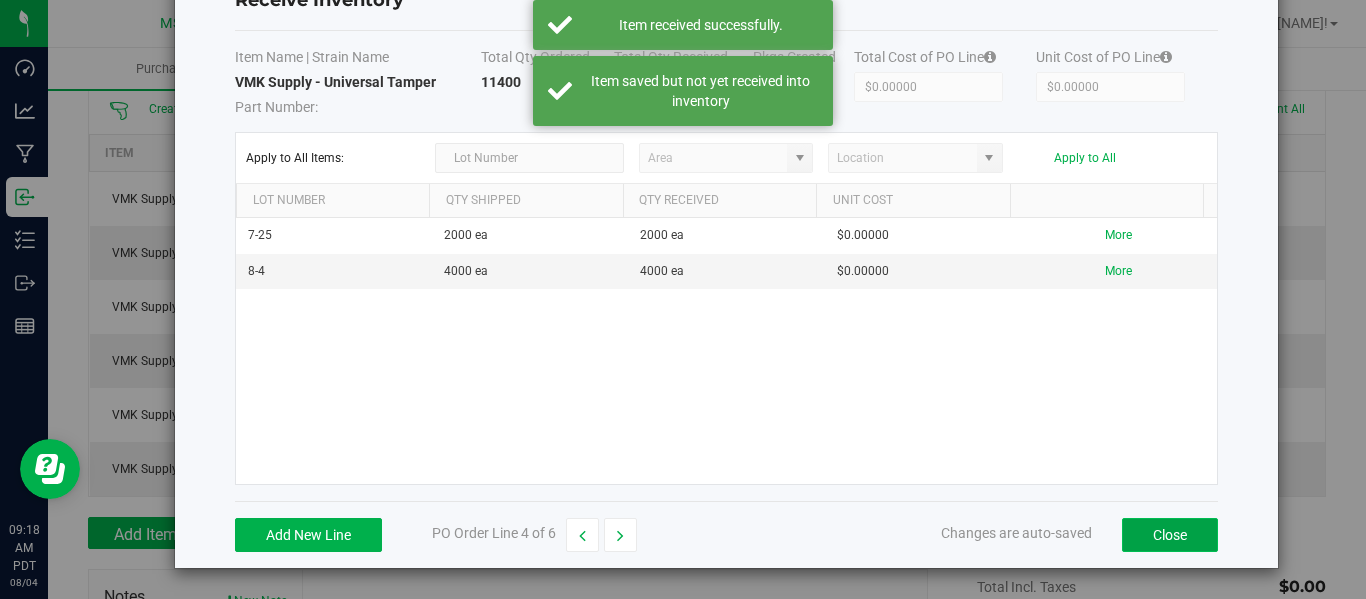 click on "Close" at bounding box center [1170, 535] 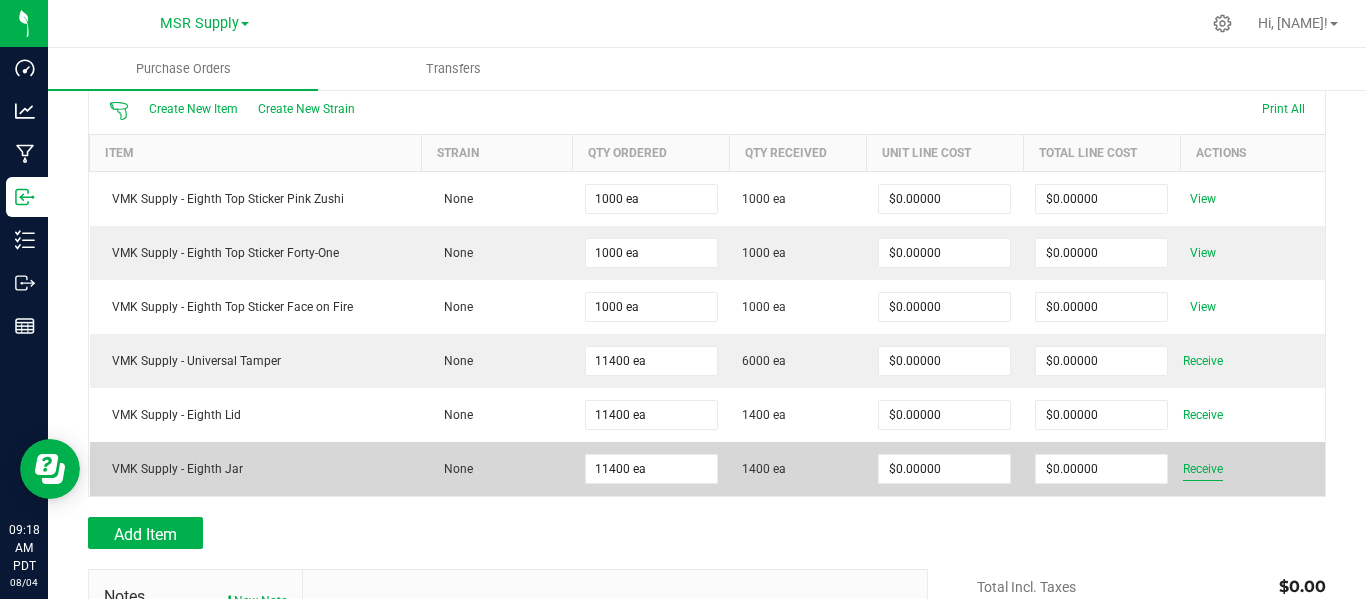 click on "Receive" at bounding box center [1203, 469] 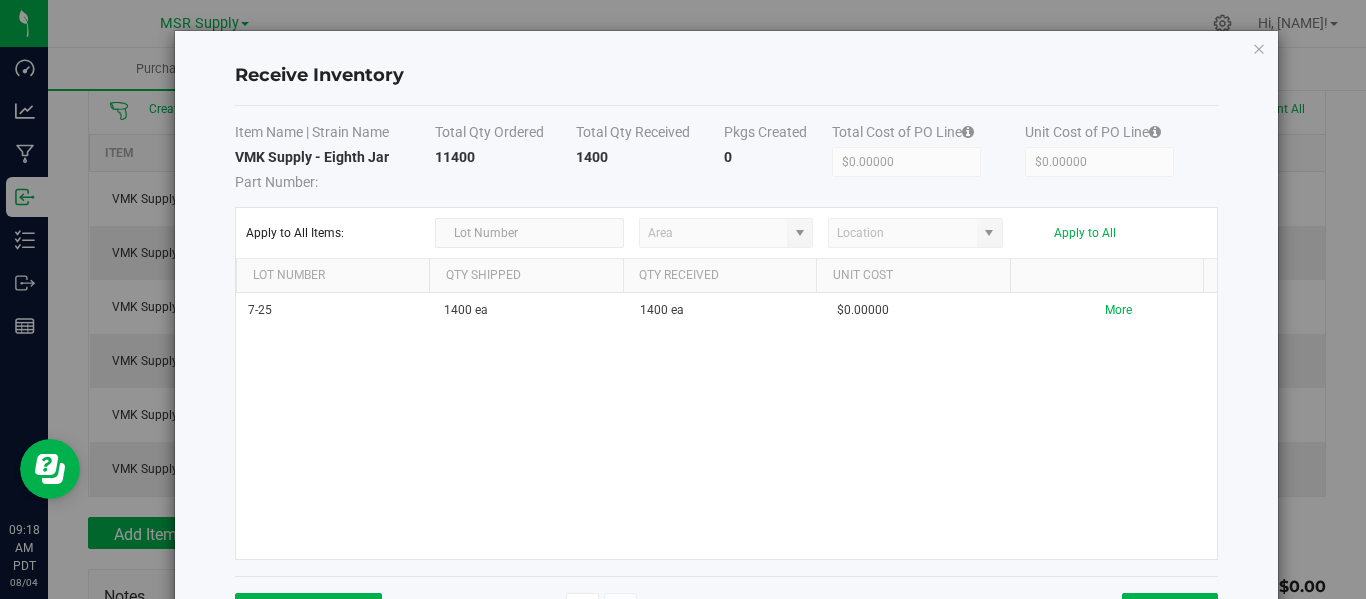 scroll, scrollTop: 75, scrollLeft: 0, axis: vertical 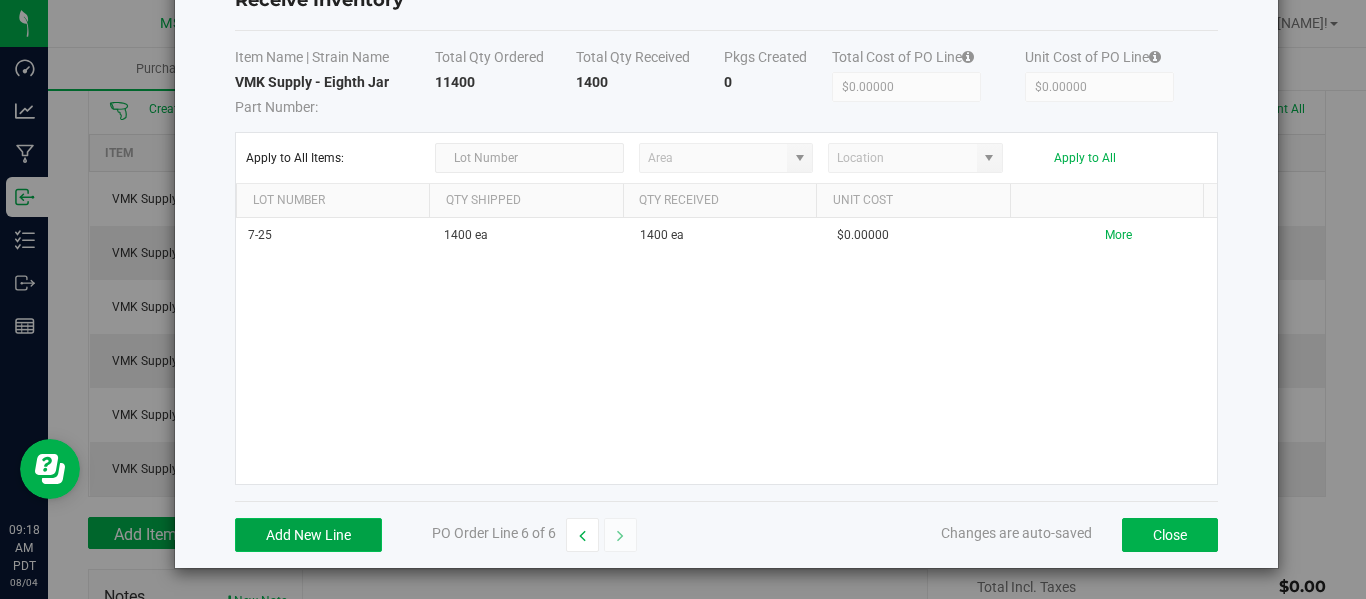click on "Add New Line" at bounding box center (308, 535) 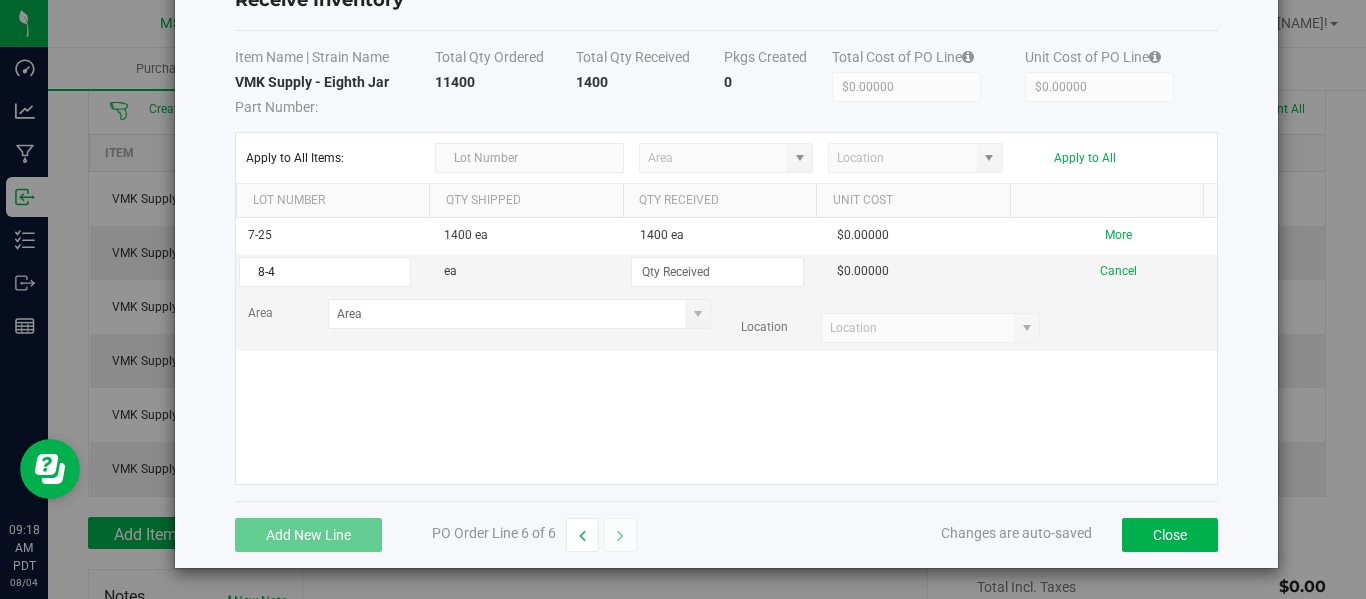 type on "8-4" 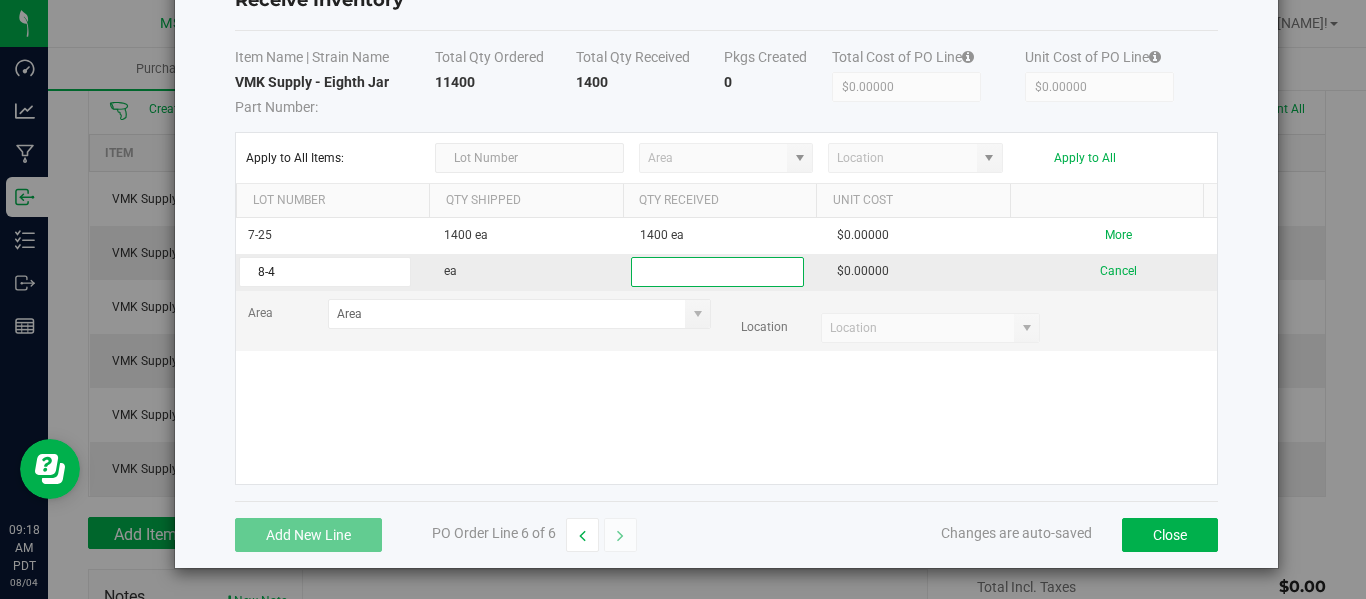 click at bounding box center (717, 272) 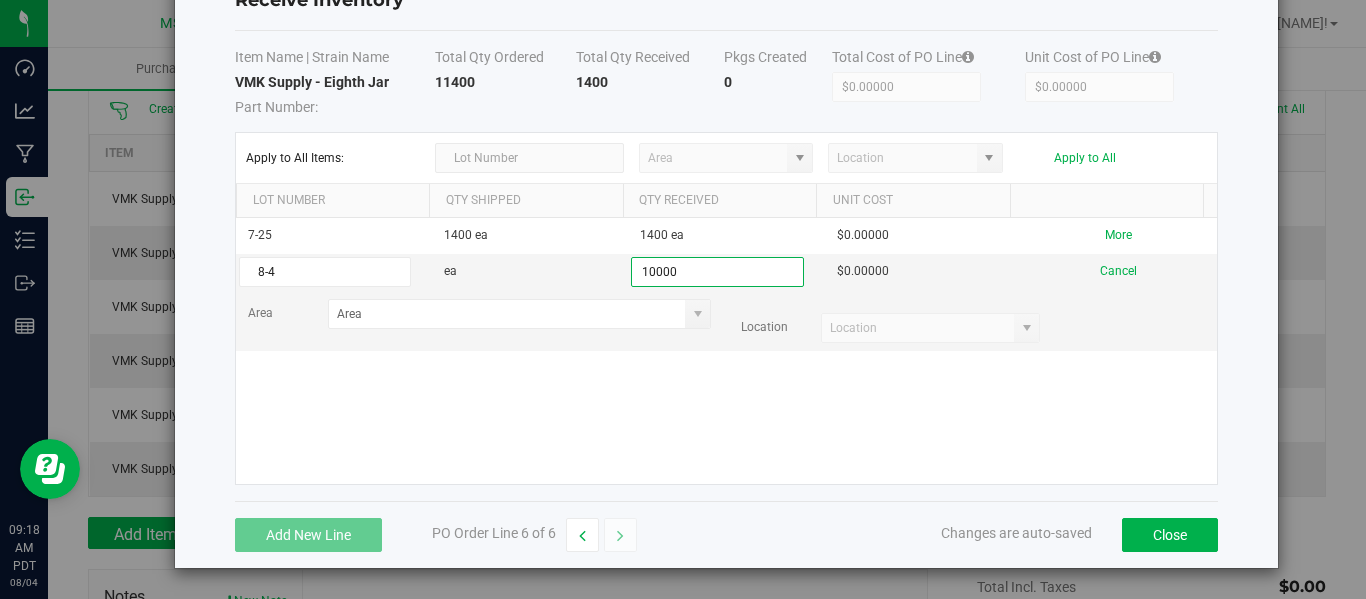 type on "10000 ea" 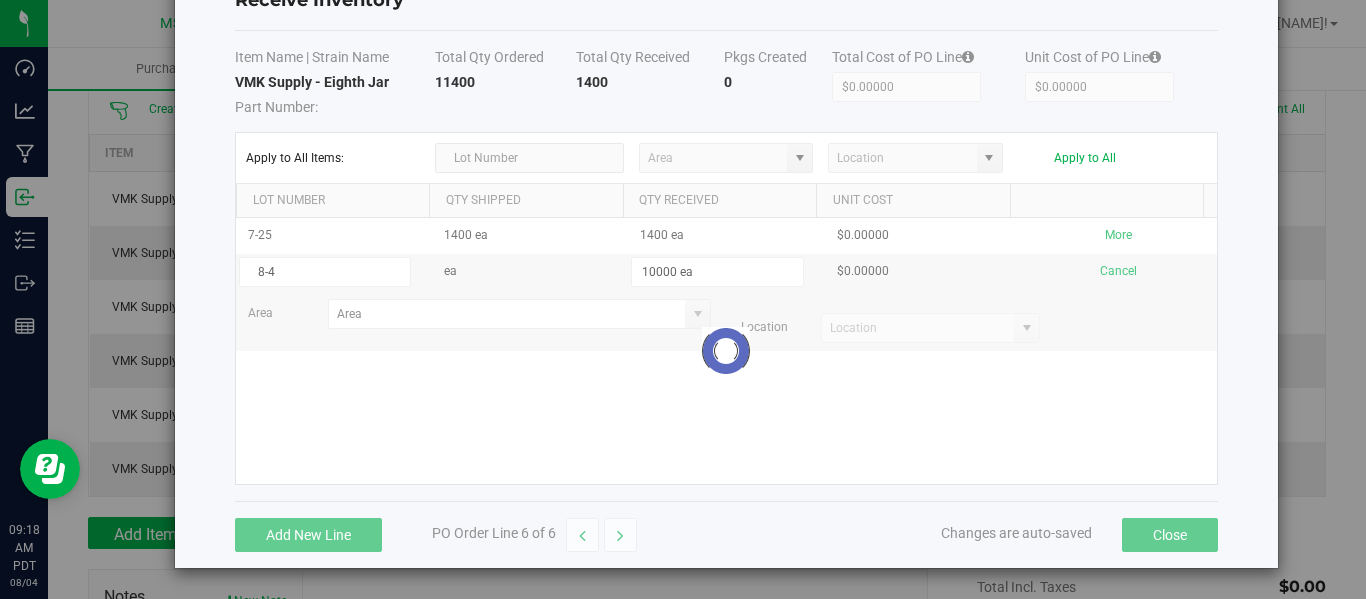 click on "7-25 1400 ea 1400 ea $0.00000 More 8-4 ea 10000 ea $0.00000 Cancel Area Location Loading" at bounding box center [726, 351] 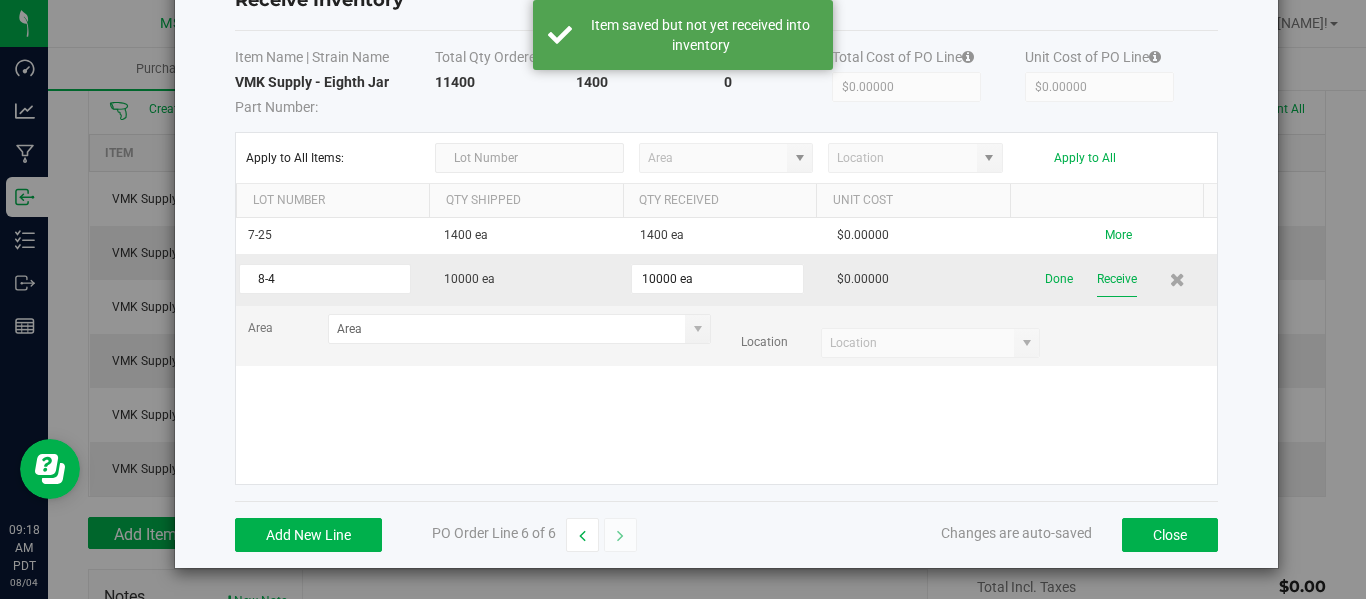 click on "Receive" at bounding box center (1117, 279) 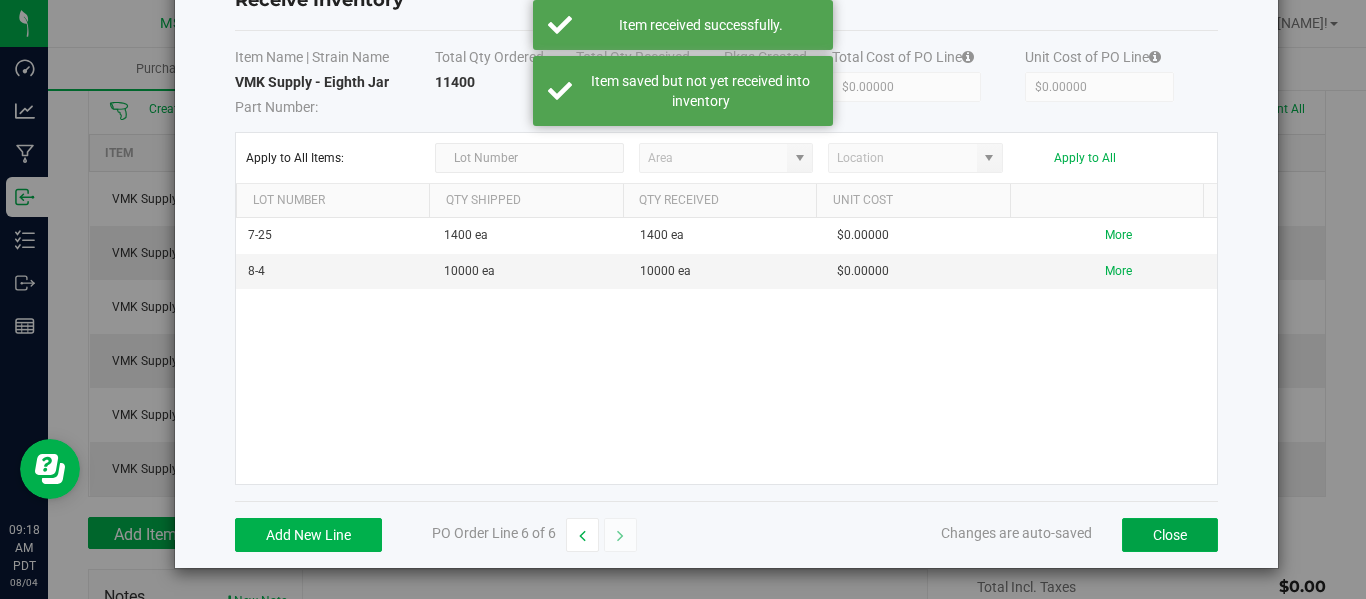 click on "Close" at bounding box center [1170, 535] 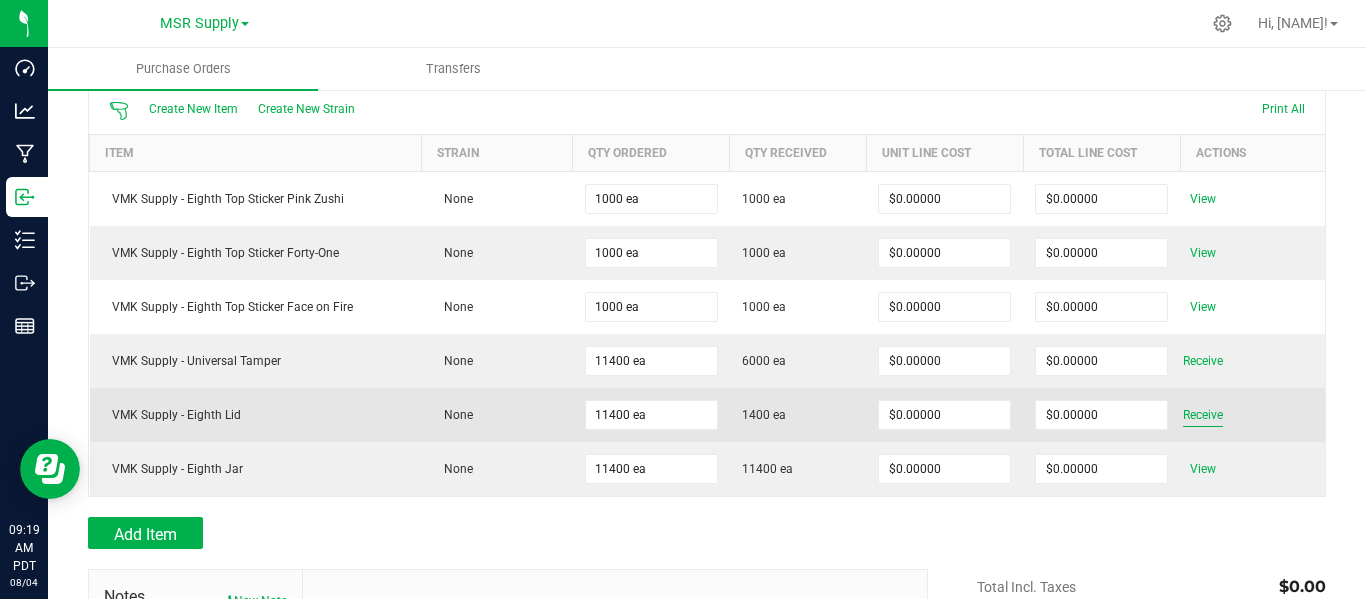 click on "Receive" at bounding box center (1203, 415) 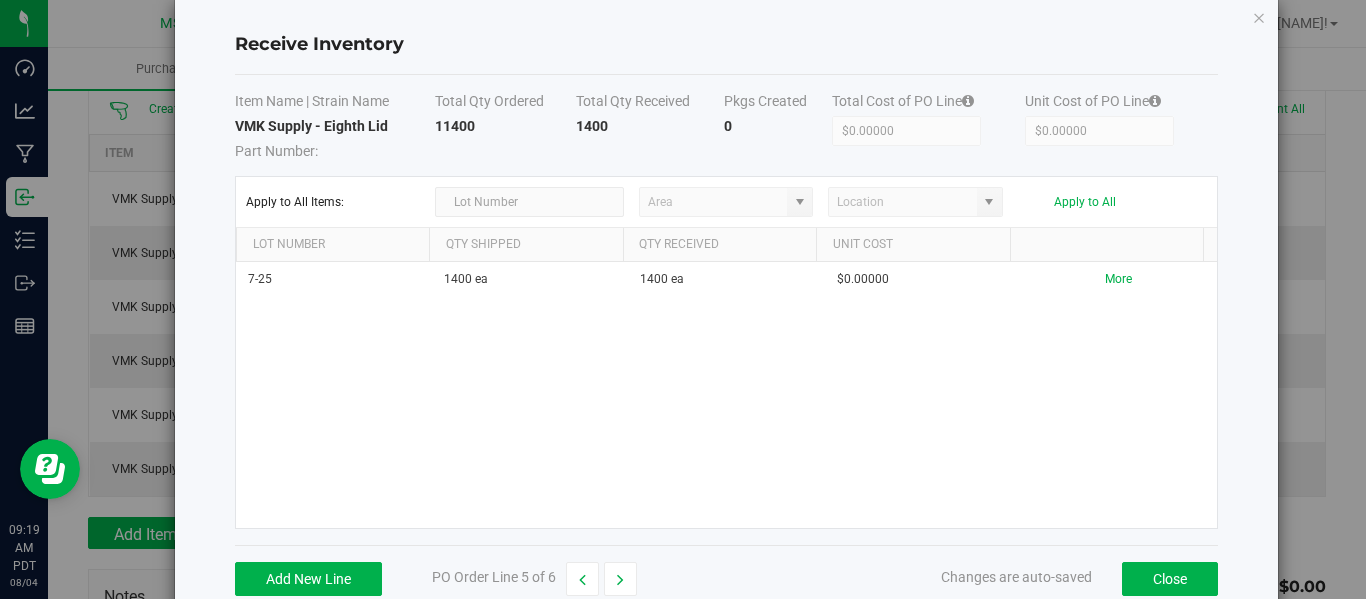 scroll, scrollTop: 75, scrollLeft: 0, axis: vertical 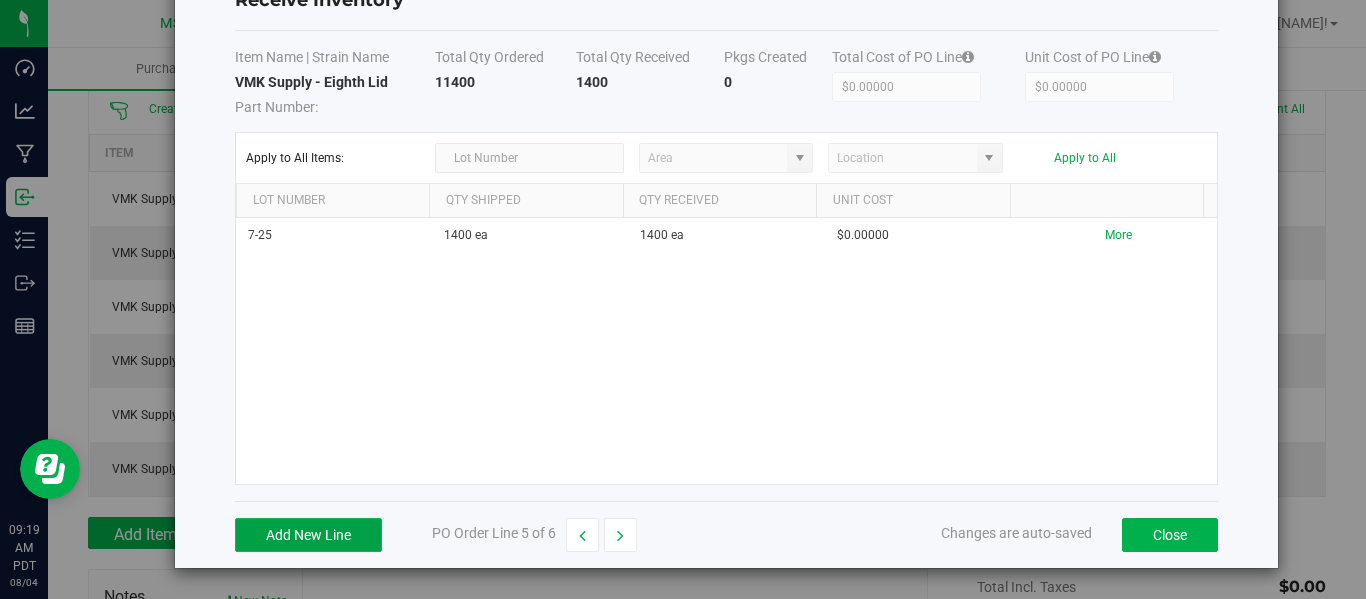 click on "Add New Line" at bounding box center [308, 535] 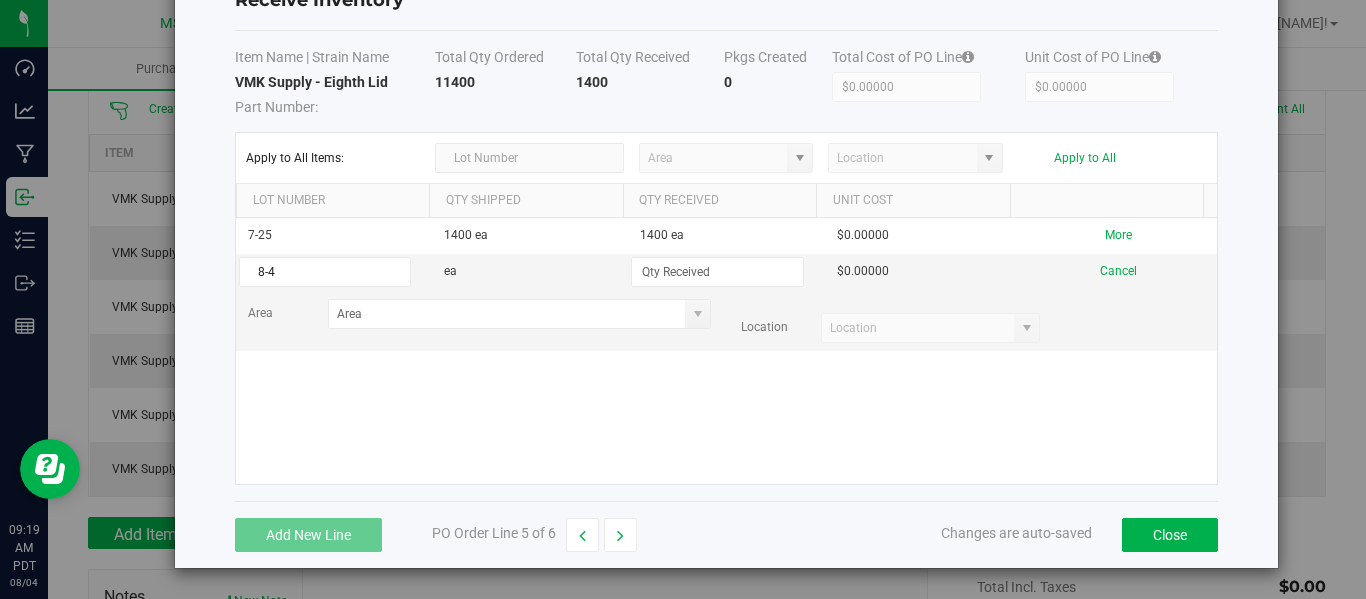 type on "8-4" 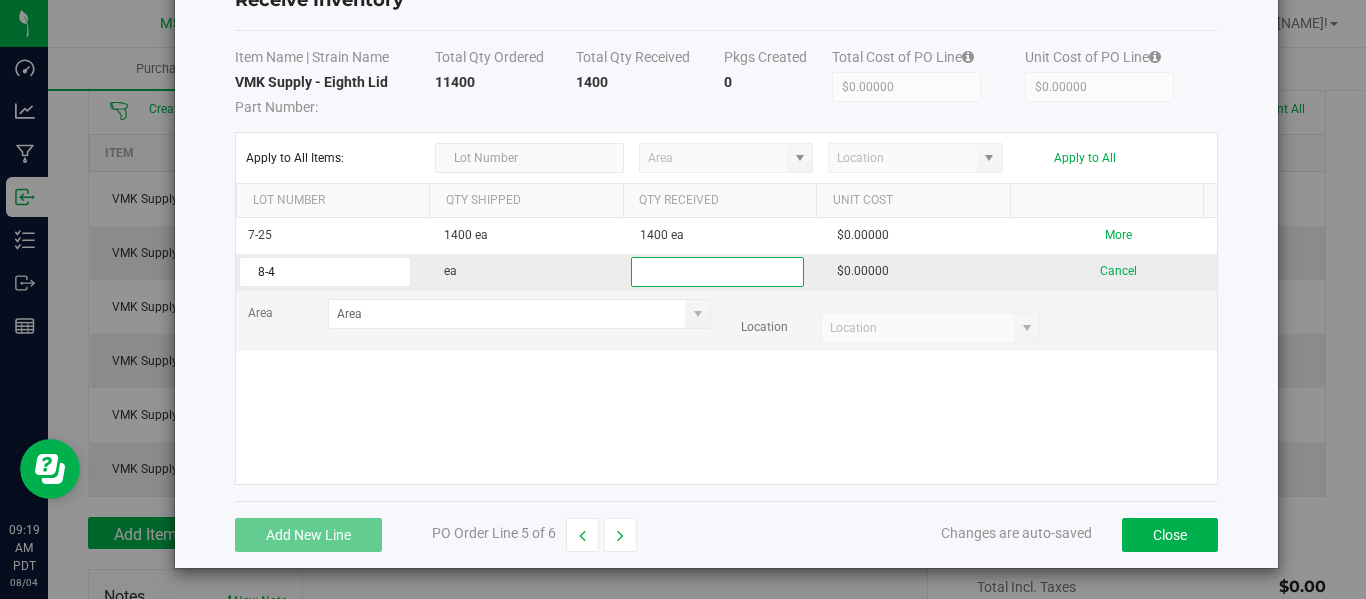 drag, startPoint x: 708, startPoint y: 272, endPoint x: 715, endPoint y: 261, distance: 13.038404 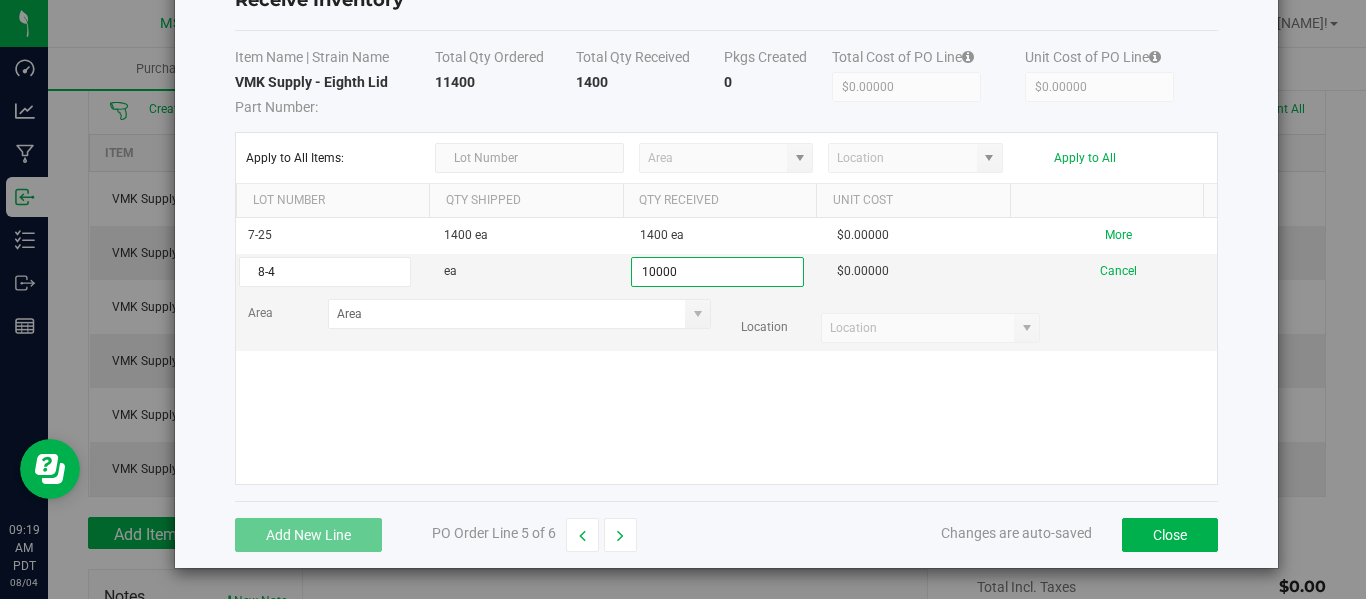 type on "10000 ea" 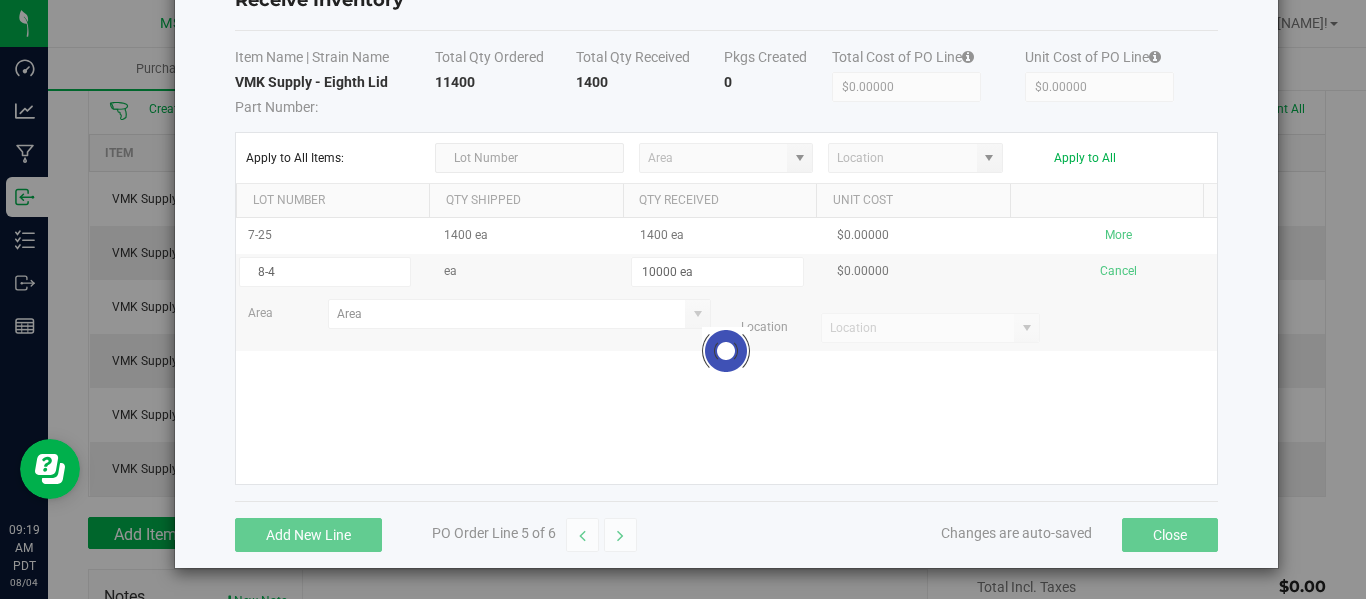 click on "7-25 1400 ea 1400 ea $0.00000 More 8-4 ea 10000 ea $0.00000 Cancel Area Location Loading" at bounding box center (726, 351) 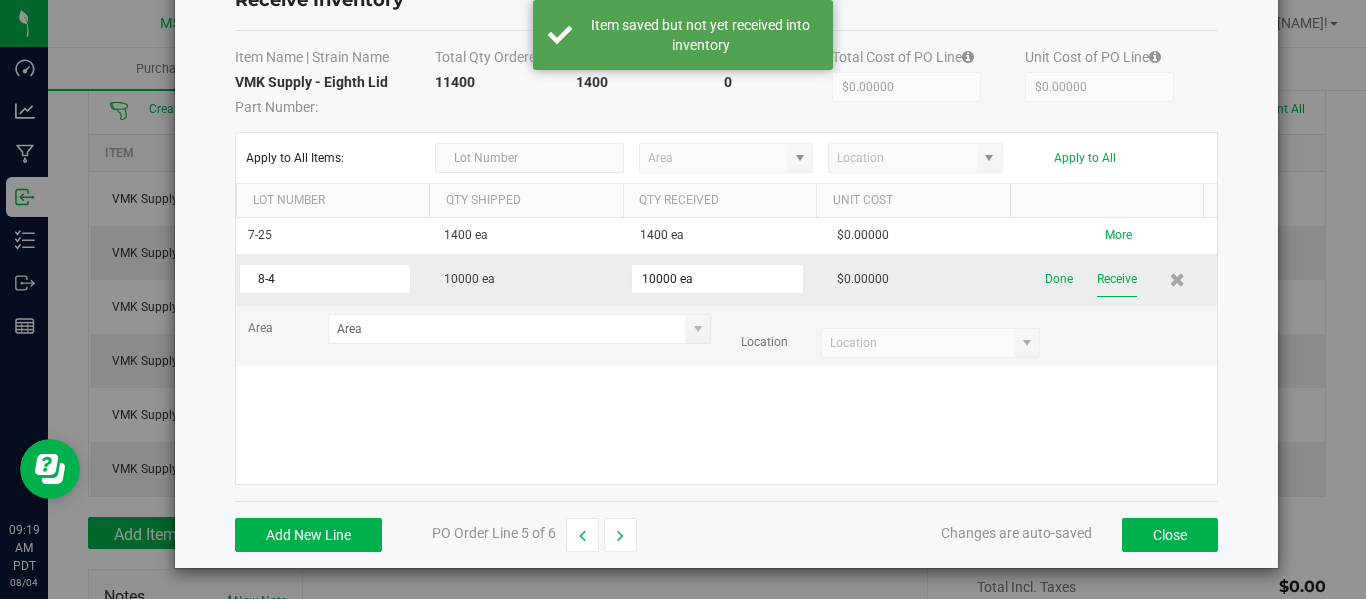click on "Receive" at bounding box center (1117, 279) 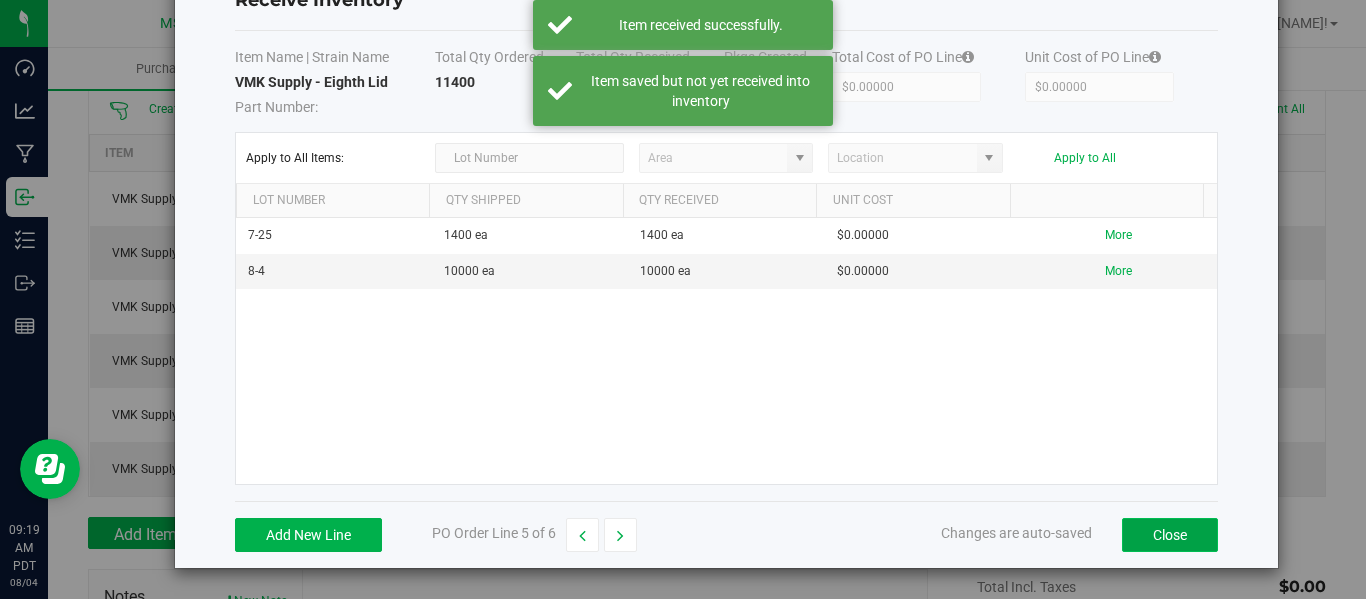click on "Close" at bounding box center [1170, 535] 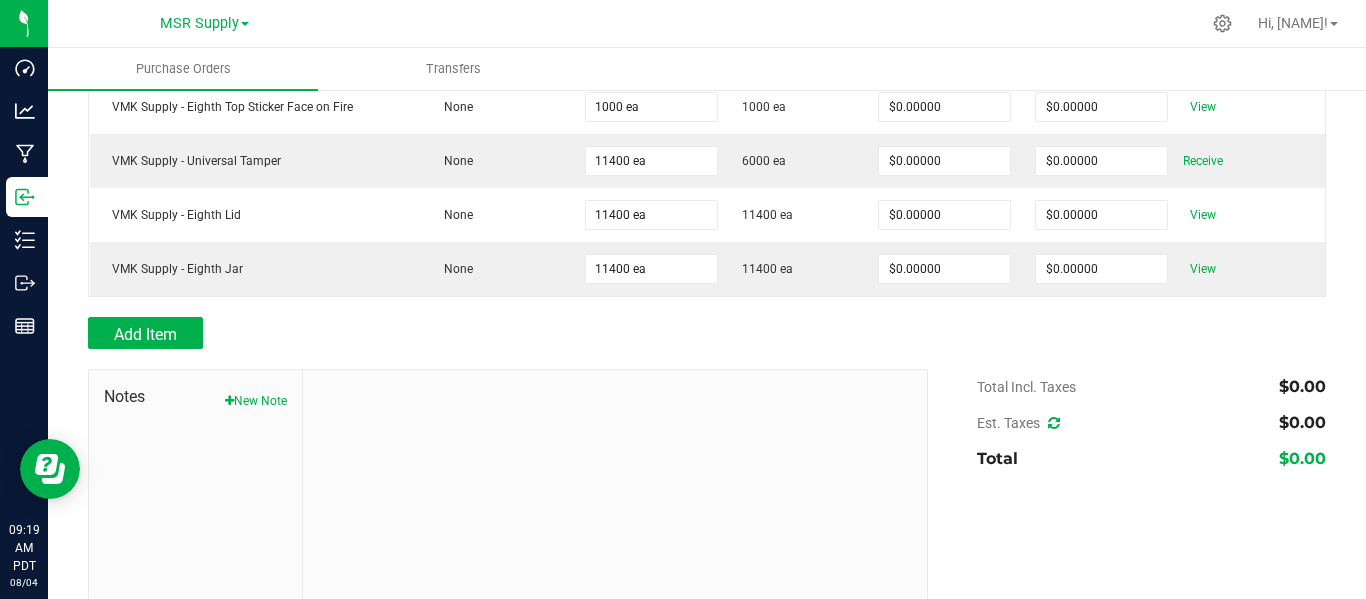 scroll, scrollTop: 0, scrollLeft: 0, axis: both 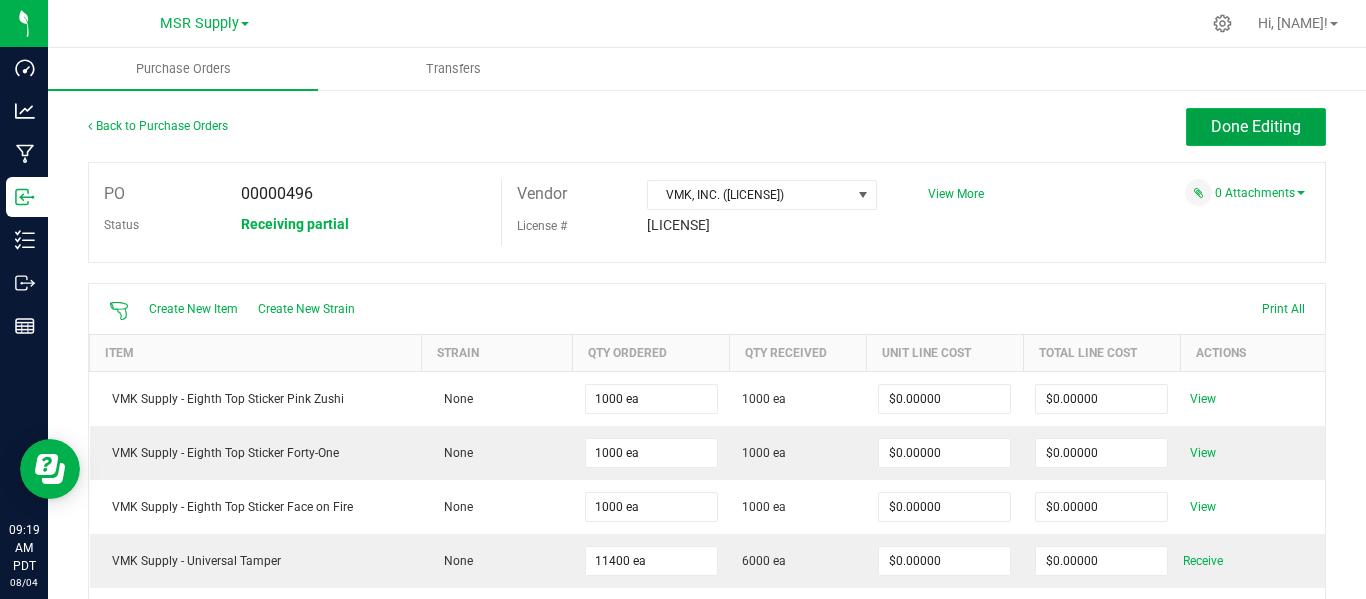 click on "Done Editing" at bounding box center (1256, 126) 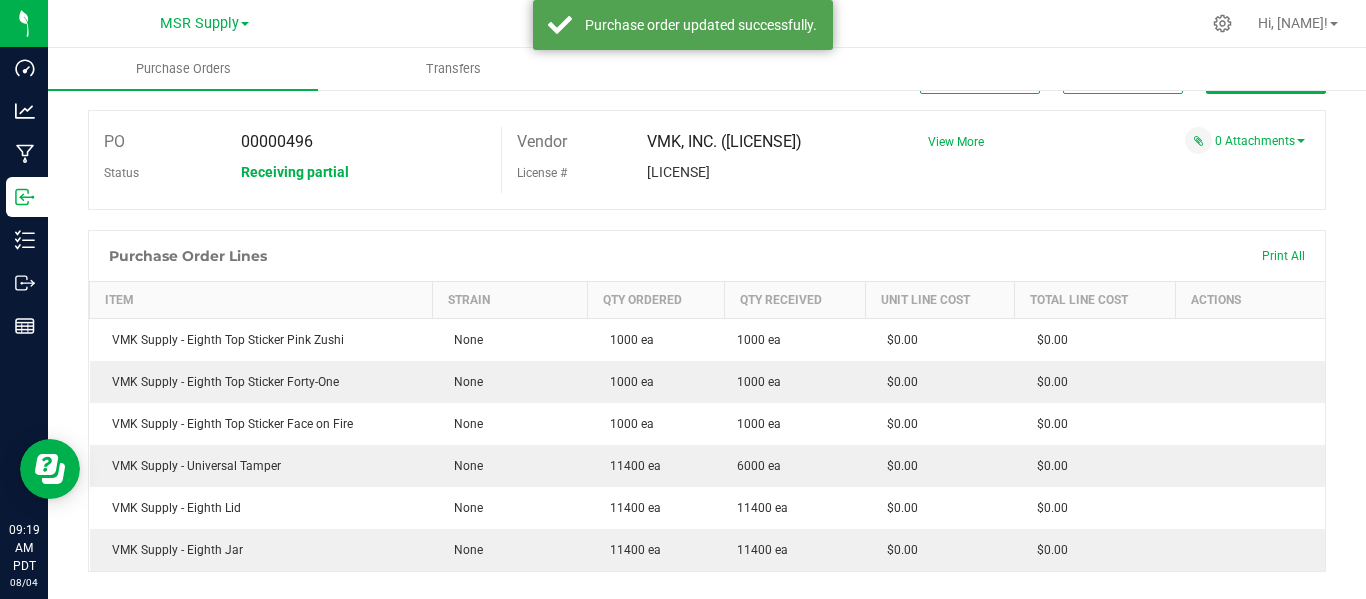 scroll, scrollTop: 0, scrollLeft: 0, axis: both 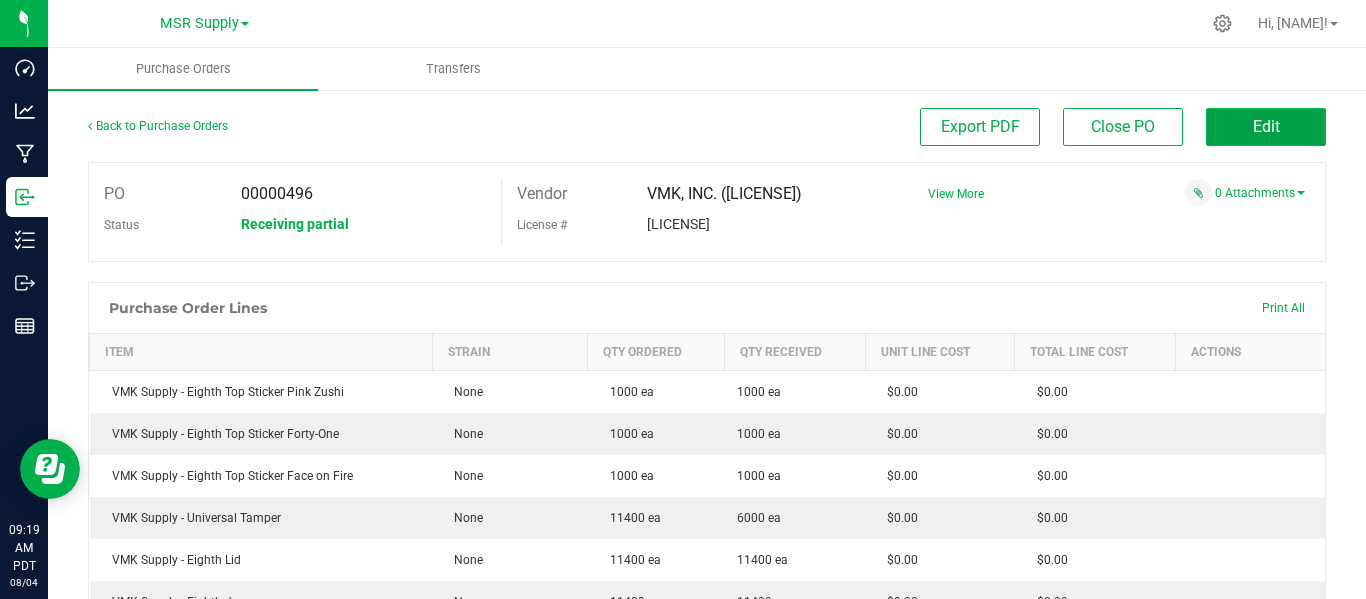 click on "Edit" at bounding box center (1266, 127) 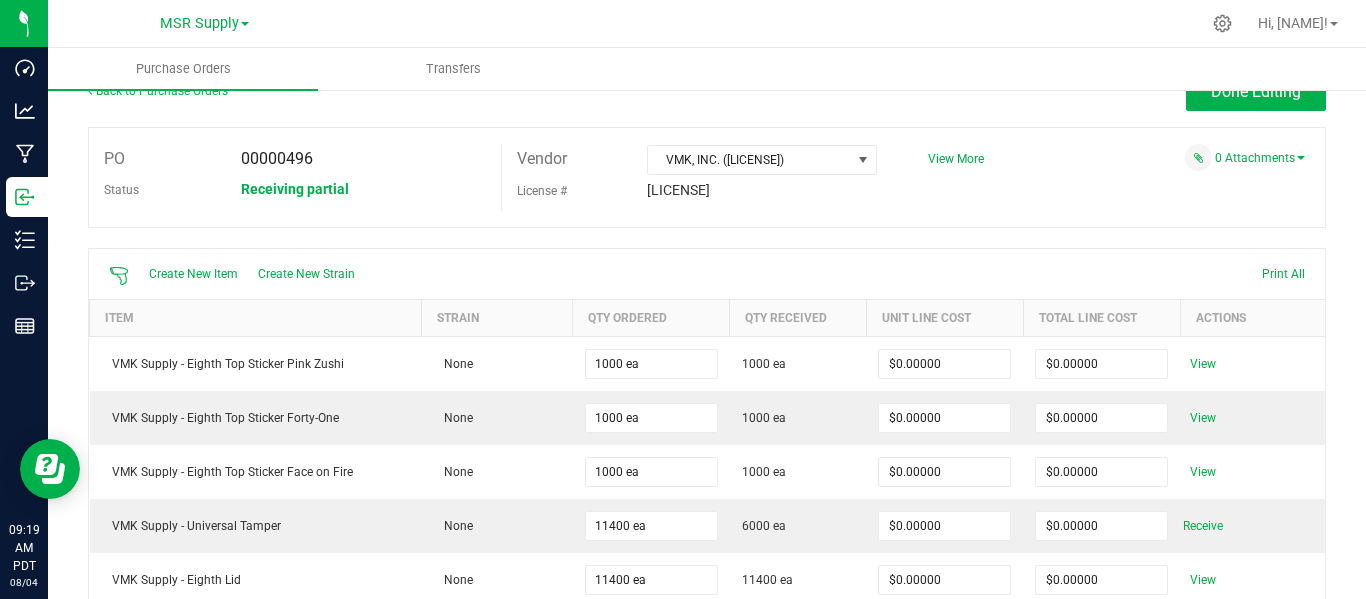 scroll, scrollTop: 0, scrollLeft: 0, axis: both 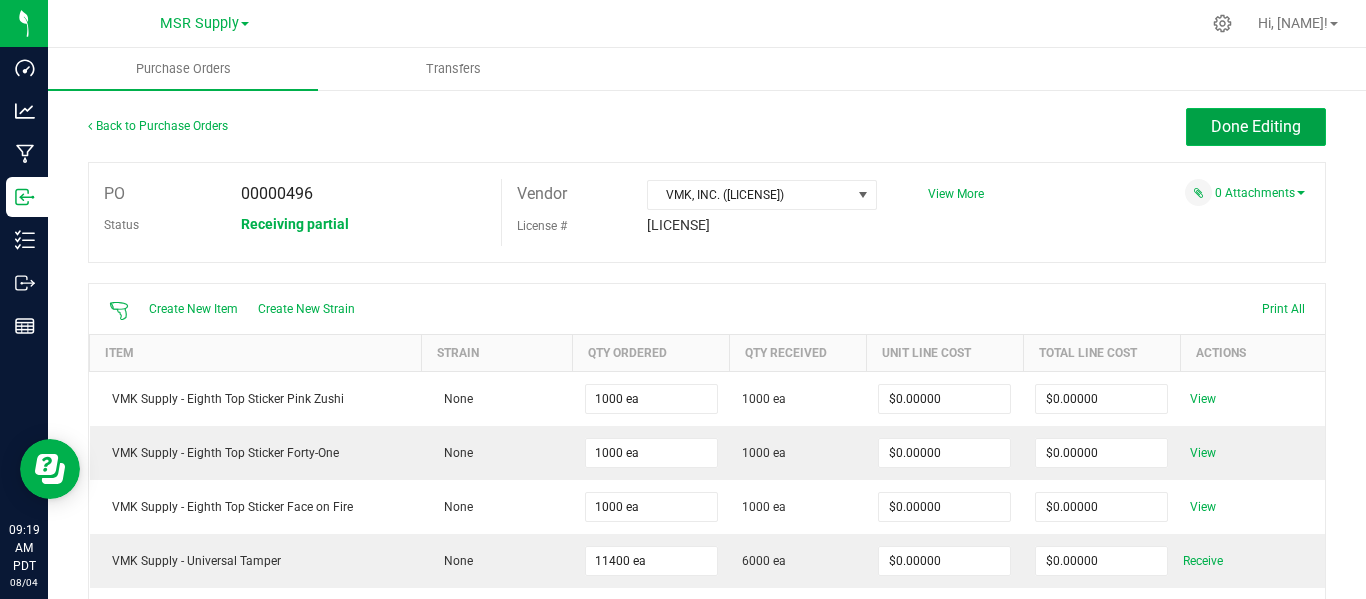 click on "Done Editing" at bounding box center (1256, 126) 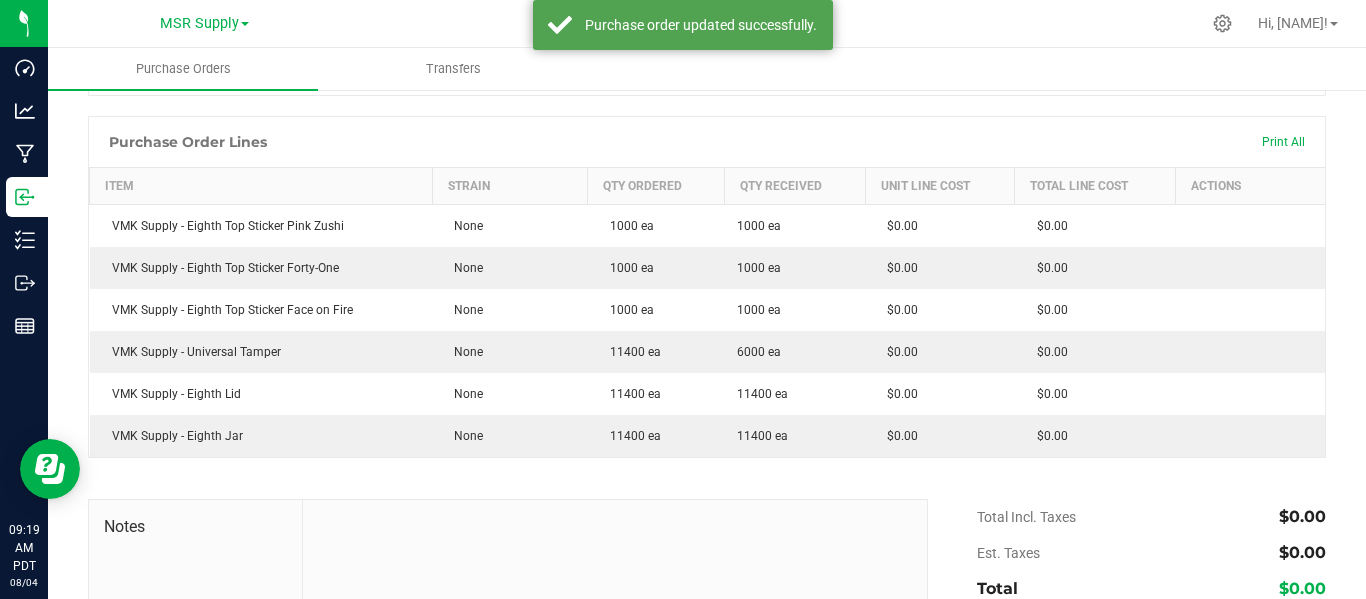 scroll, scrollTop: 200, scrollLeft: 0, axis: vertical 